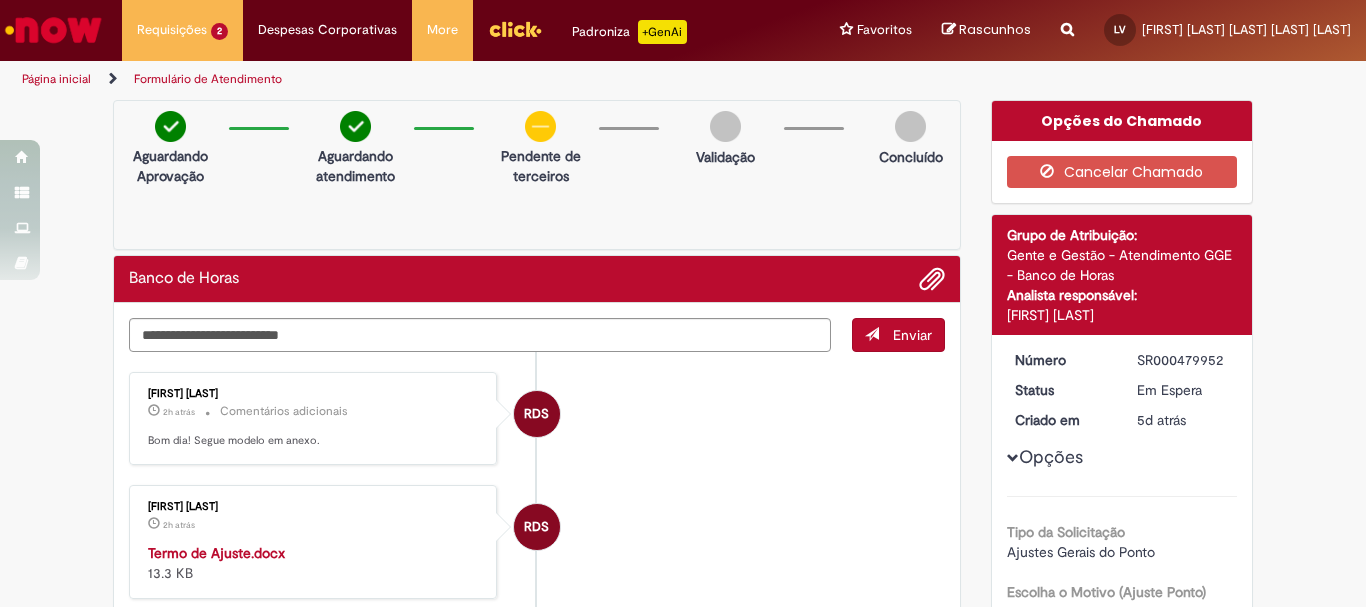 scroll, scrollTop: 0, scrollLeft: 0, axis: both 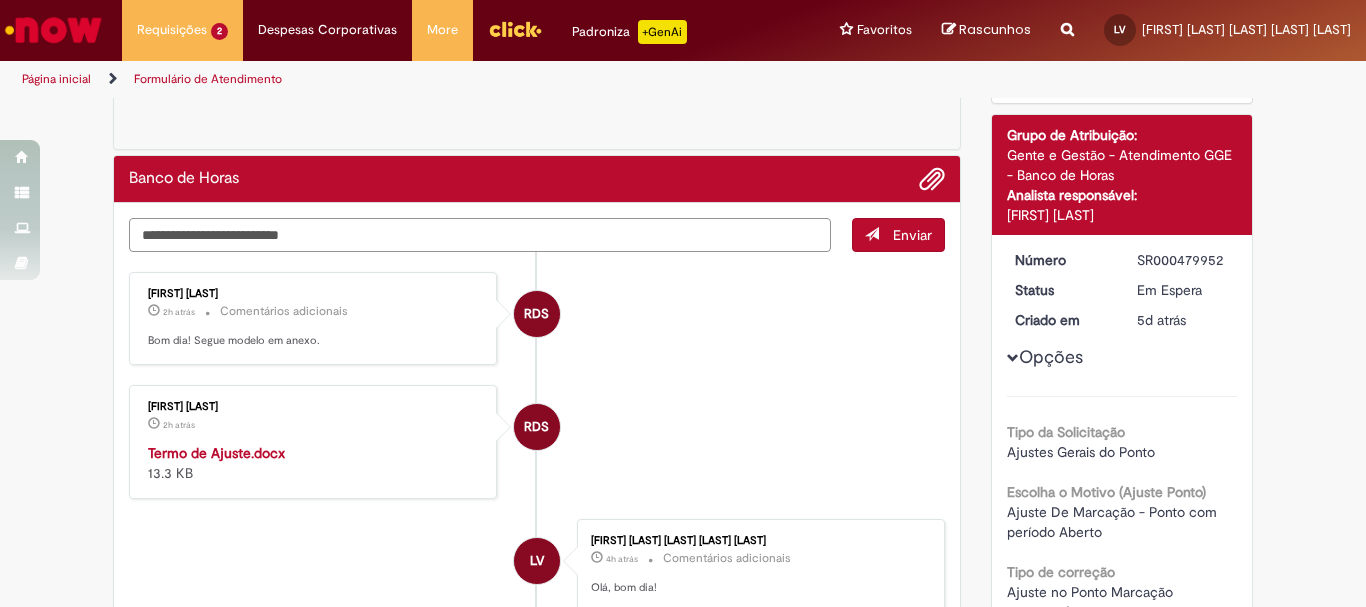 click at bounding box center (480, 235) 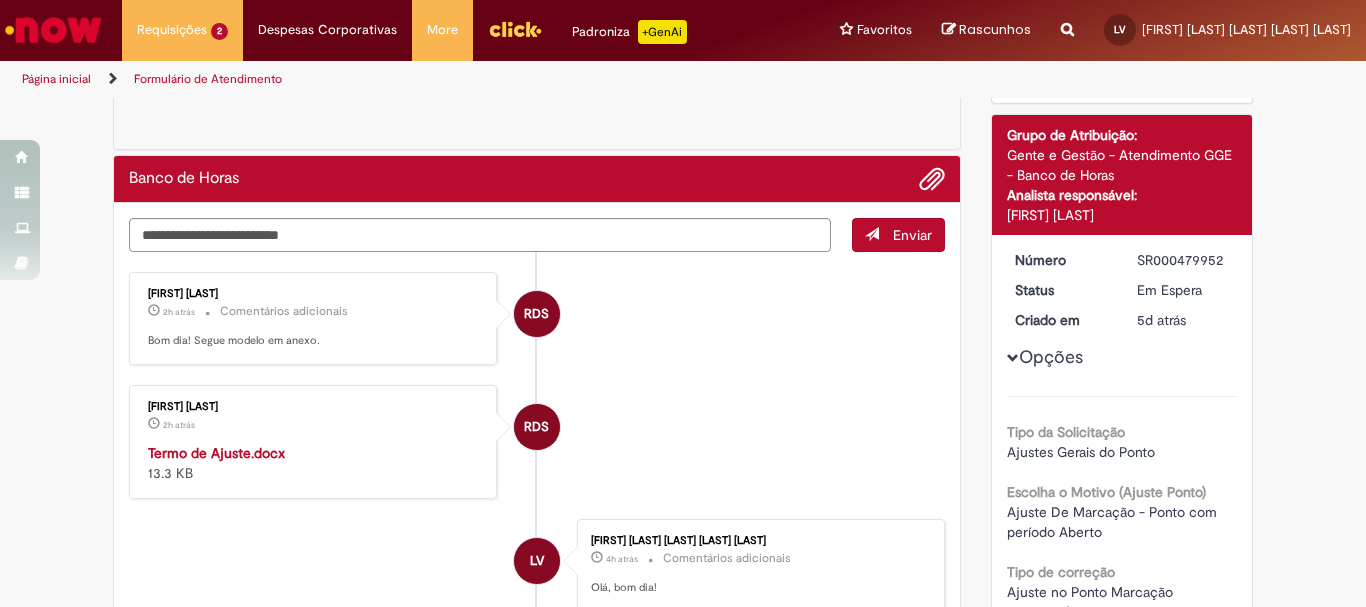 click on "Termo de Ajuste.docx" at bounding box center [216, 453] 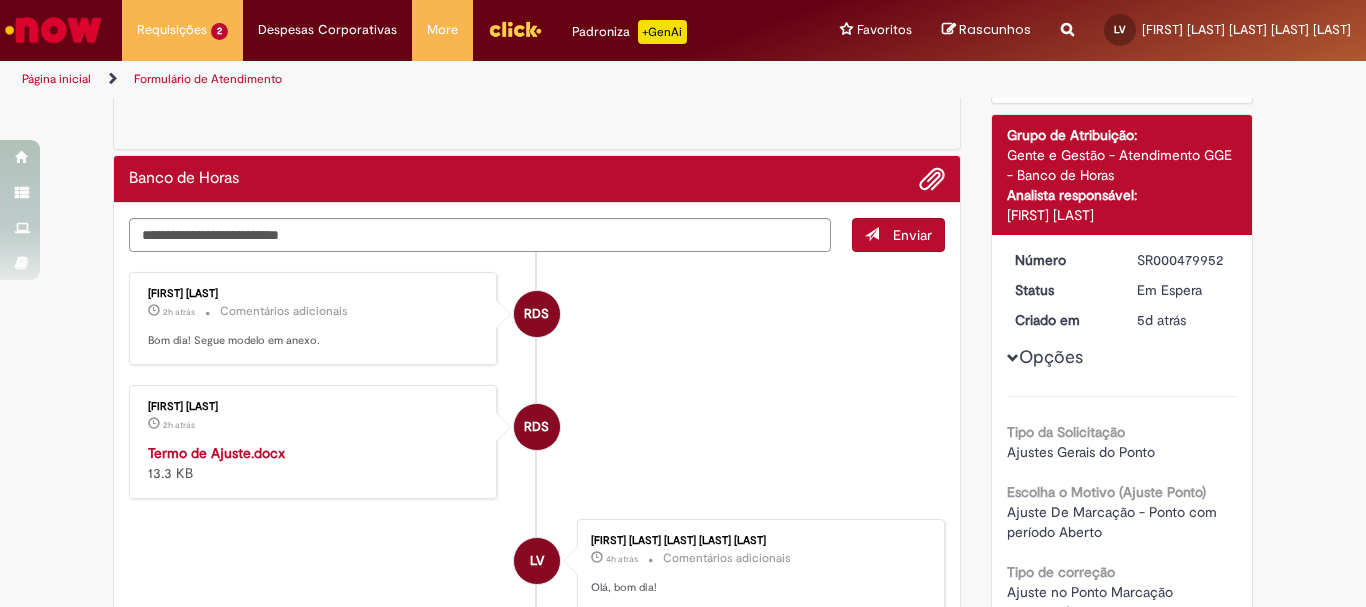 click at bounding box center [53, 30] 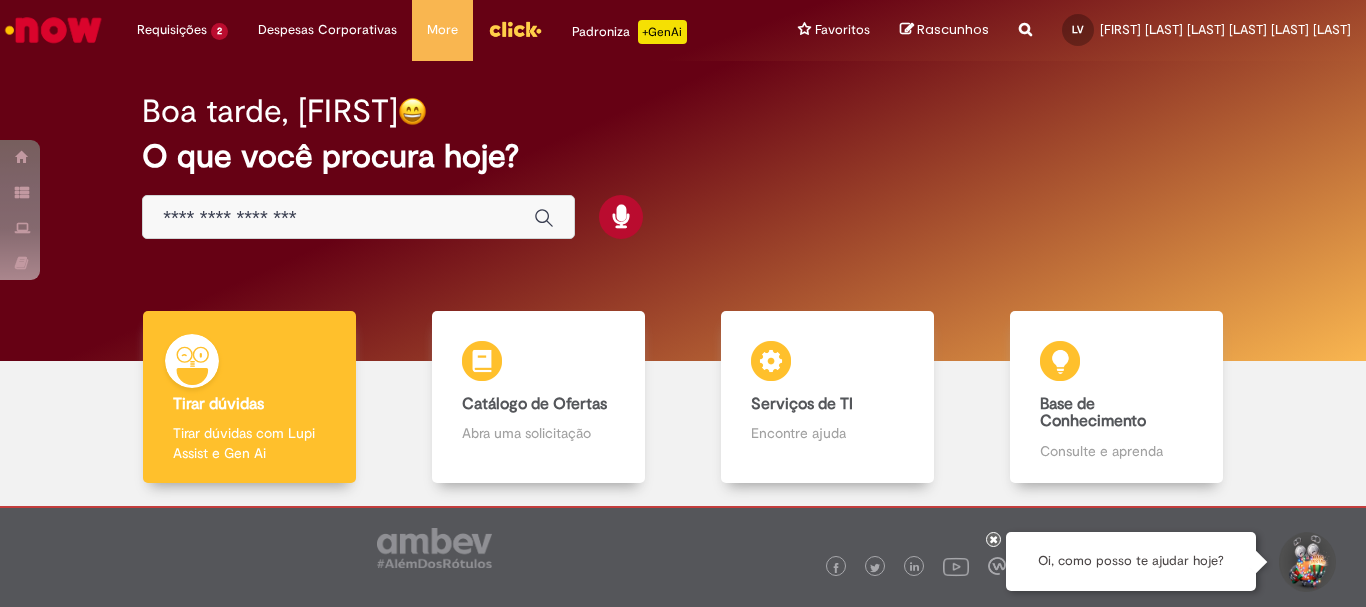 scroll, scrollTop: 0, scrollLeft: 0, axis: both 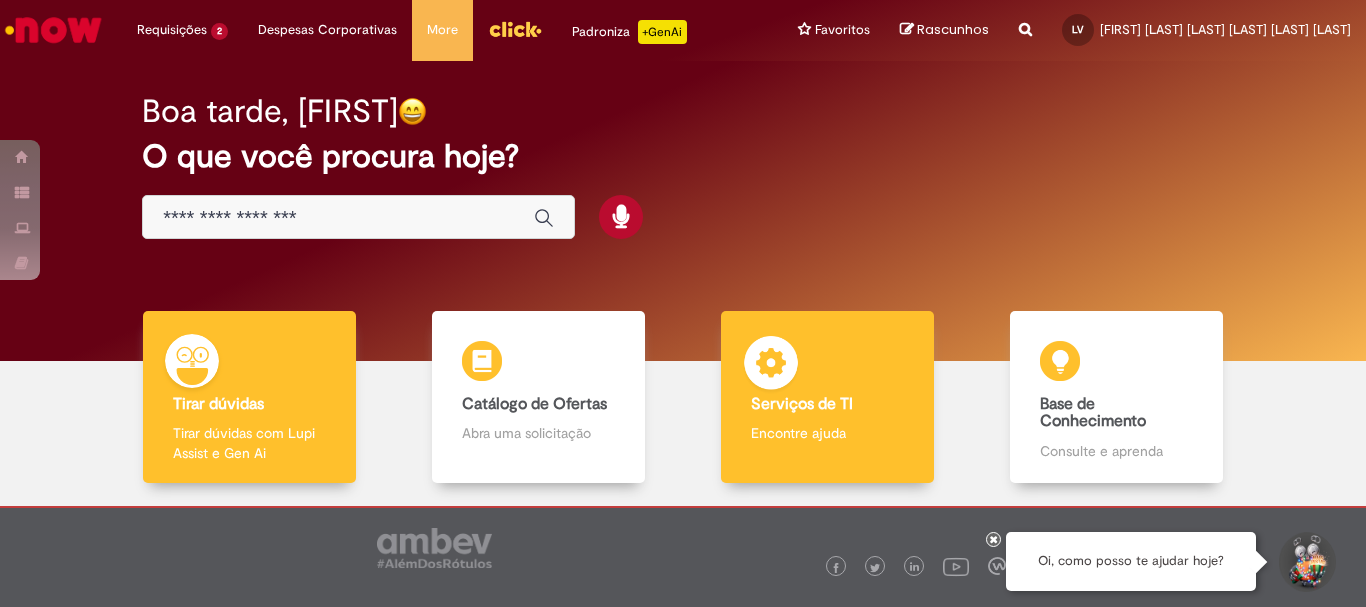 click on "Serviços de TI
Serviços de TI
Encontre ajuda" at bounding box center (827, 397) 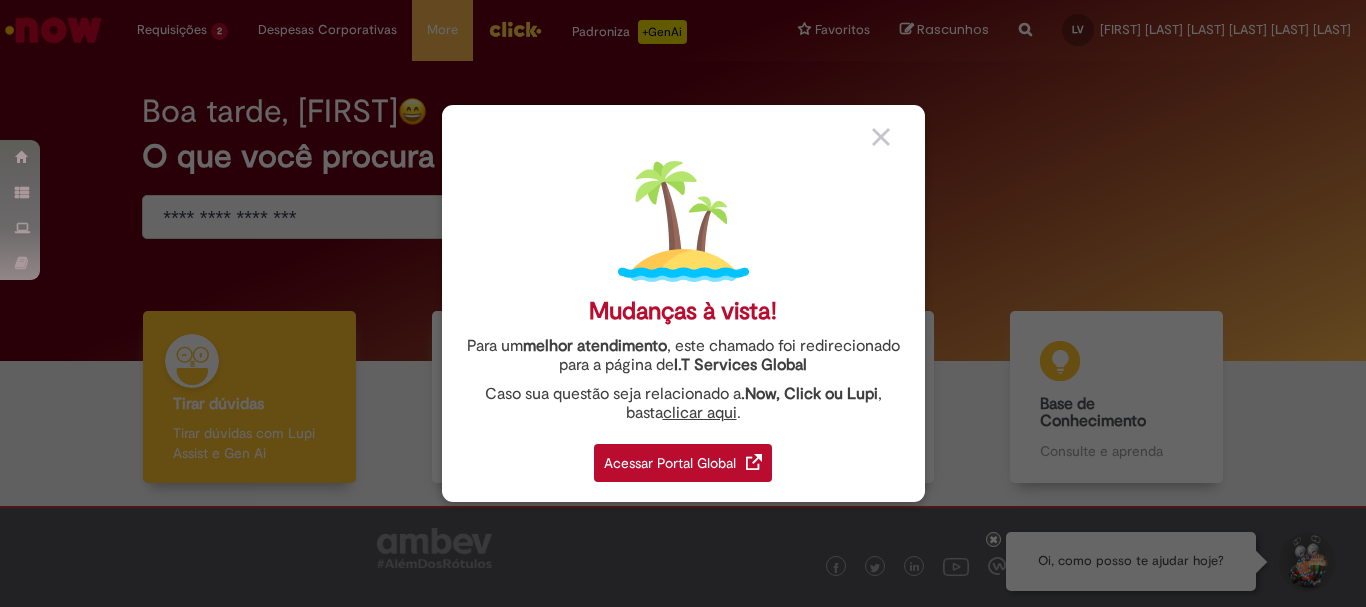 click on "Acessar Portal Global" at bounding box center (683, 463) 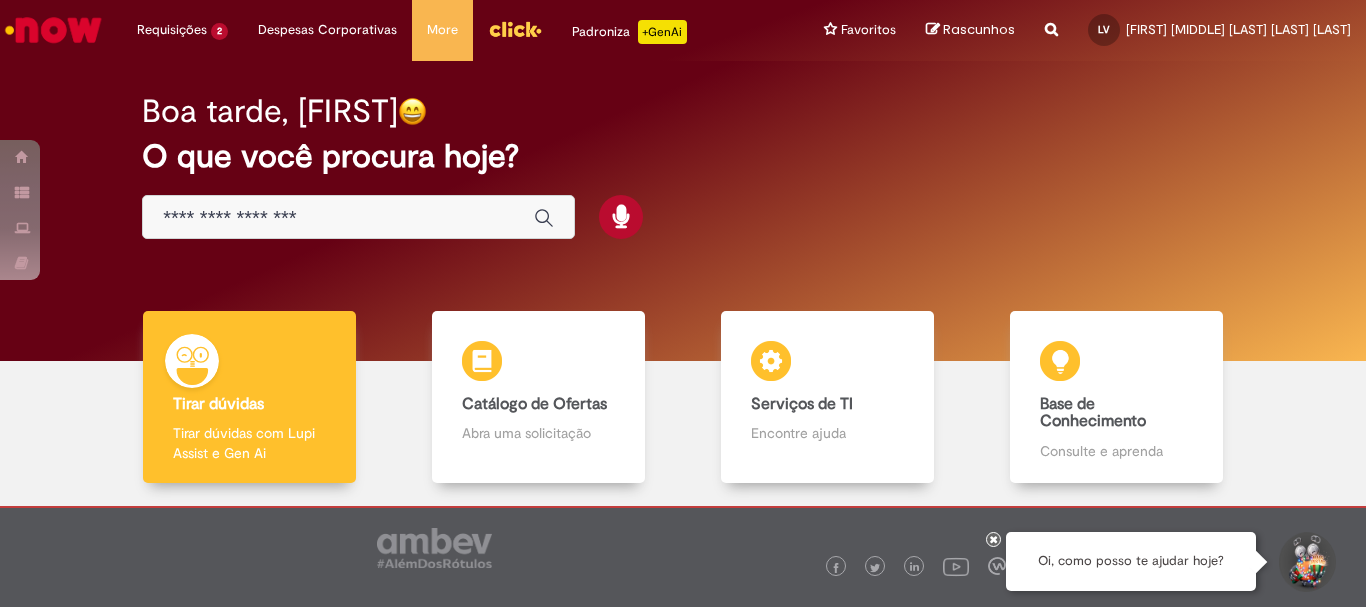 scroll, scrollTop: 0, scrollLeft: 0, axis: both 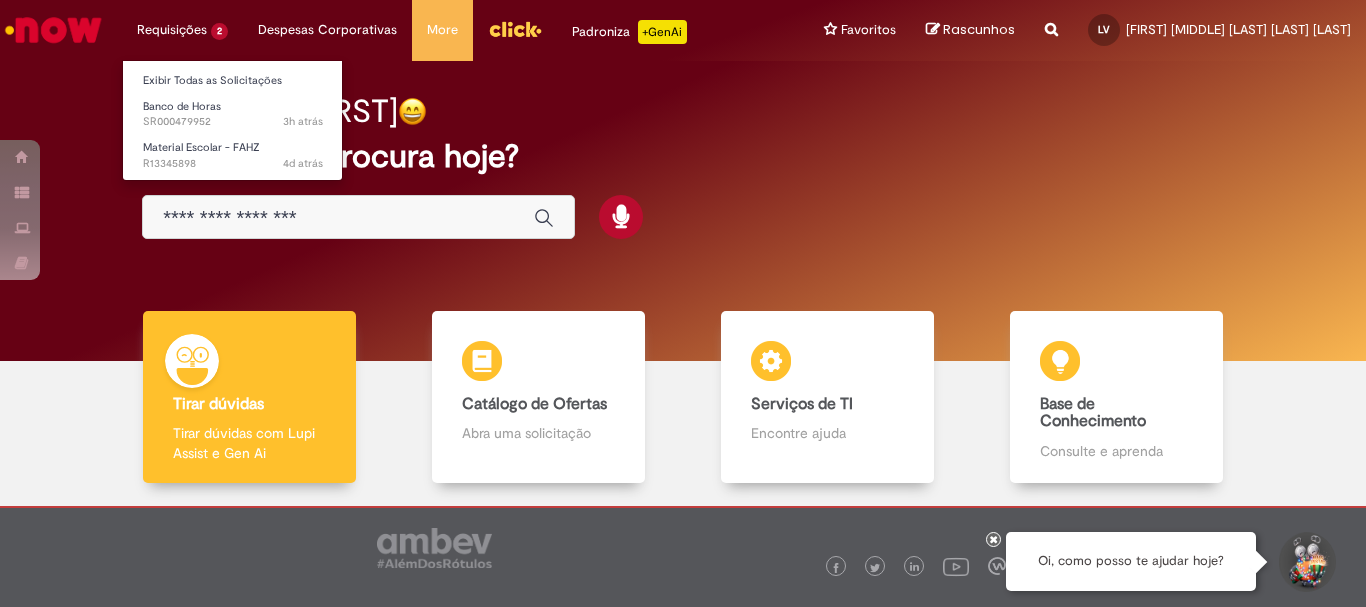 click on "Requisições   2
Exibir Todas as Solicitações
Banco de Horas
3h atrás 3 horas atrás  SR000479952
Material Escolar - FAHZ
4d atrás 4 dias atrás  R13345898" at bounding box center [182, 30] 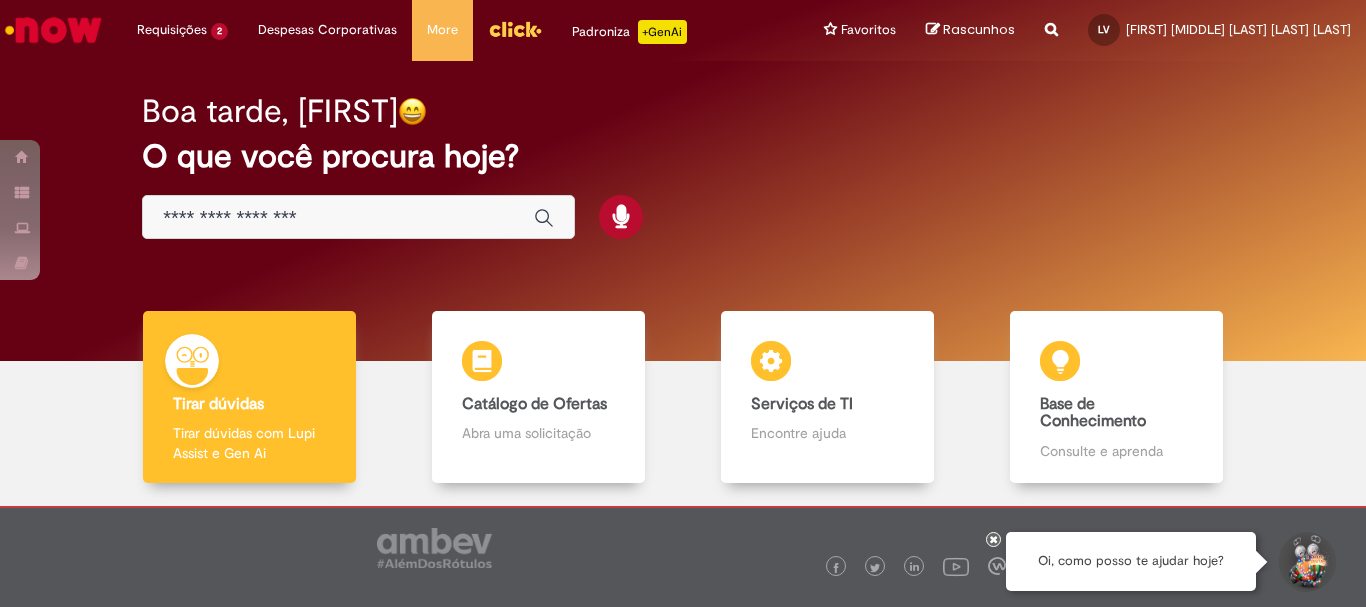 click at bounding box center [53, 30] 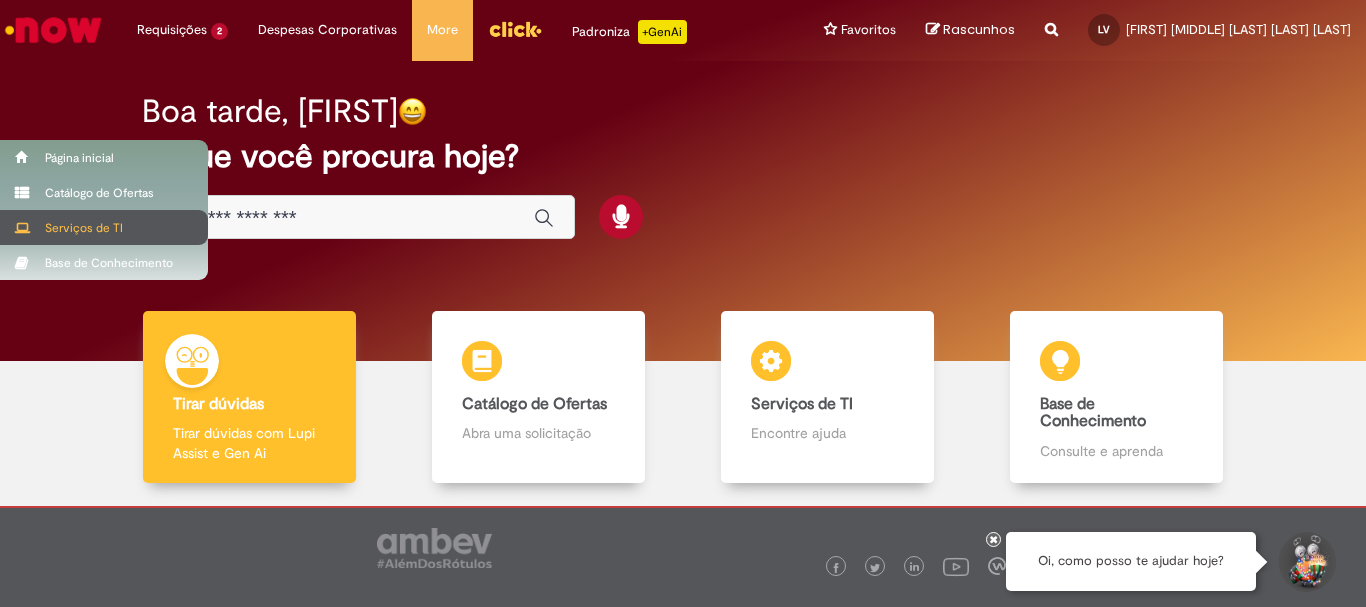 scroll, scrollTop: 0, scrollLeft: 0, axis: both 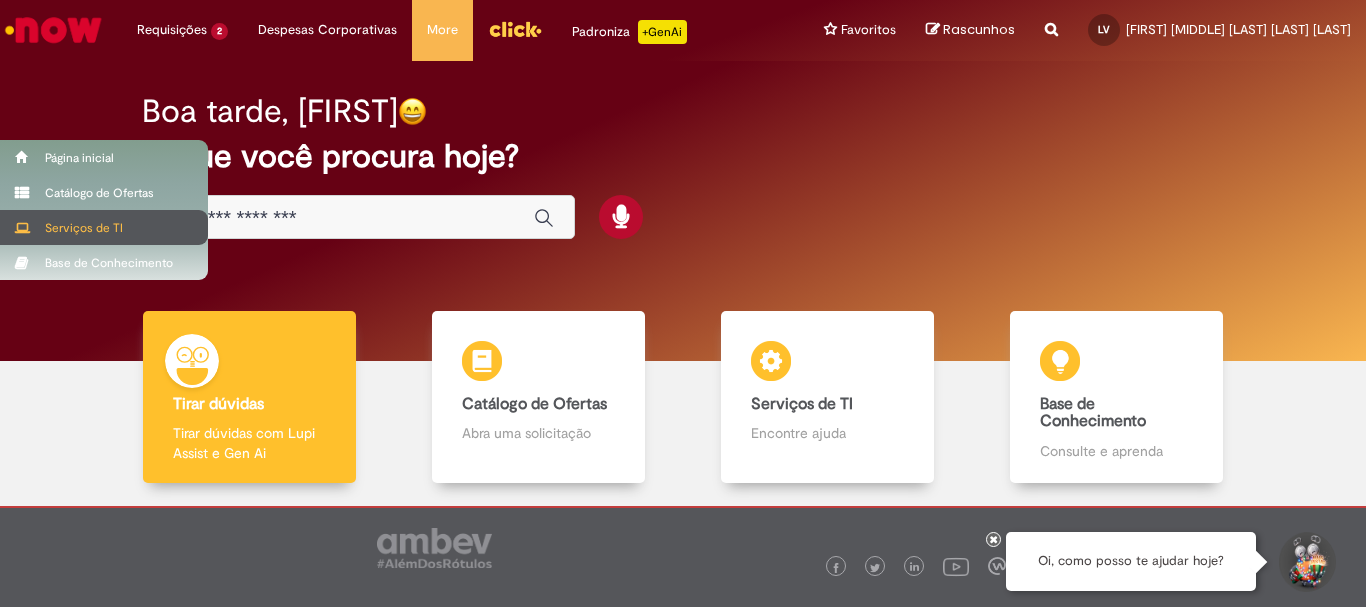 click at bounding box center [22, 228] 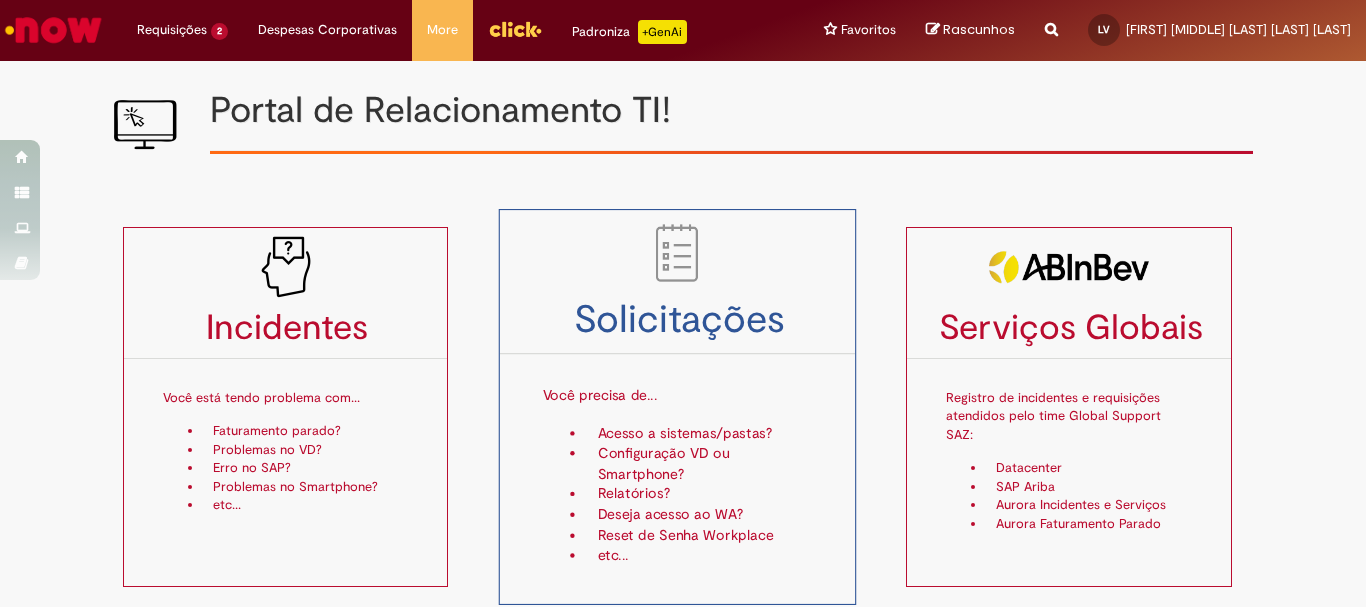 click on "Configuração VD ou Smartphone?" at bounding box center (699, 464) 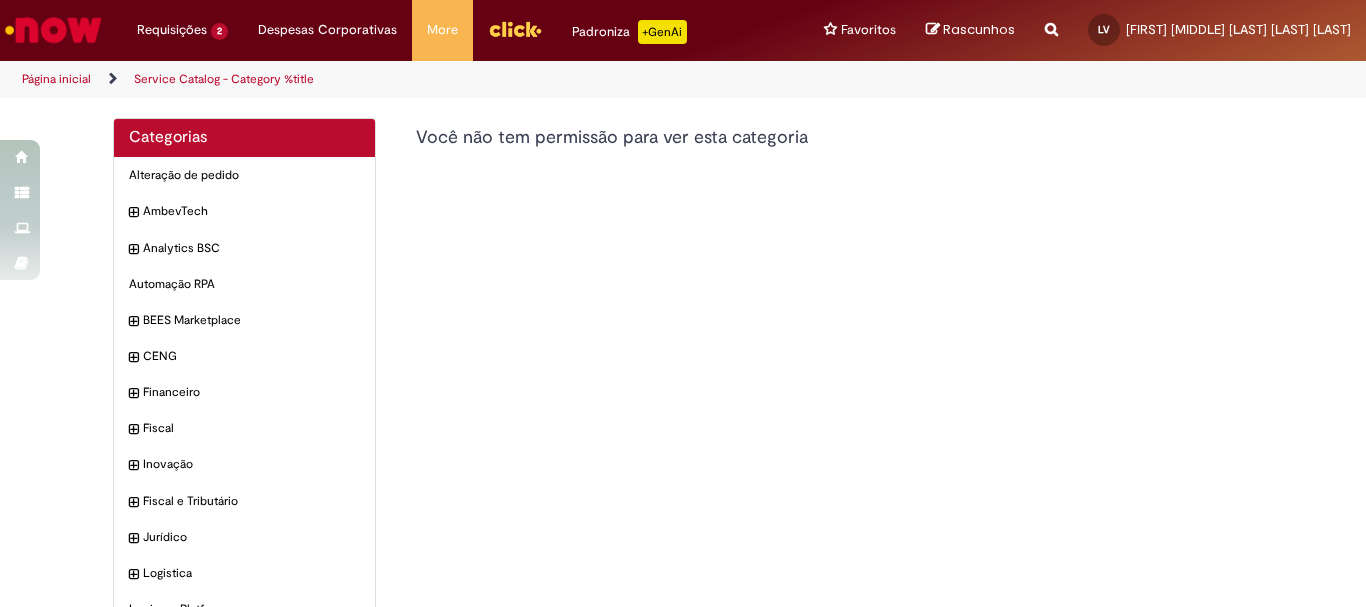 scroll, scrollTop: 171, scrollLeft: 0, axis: vertical 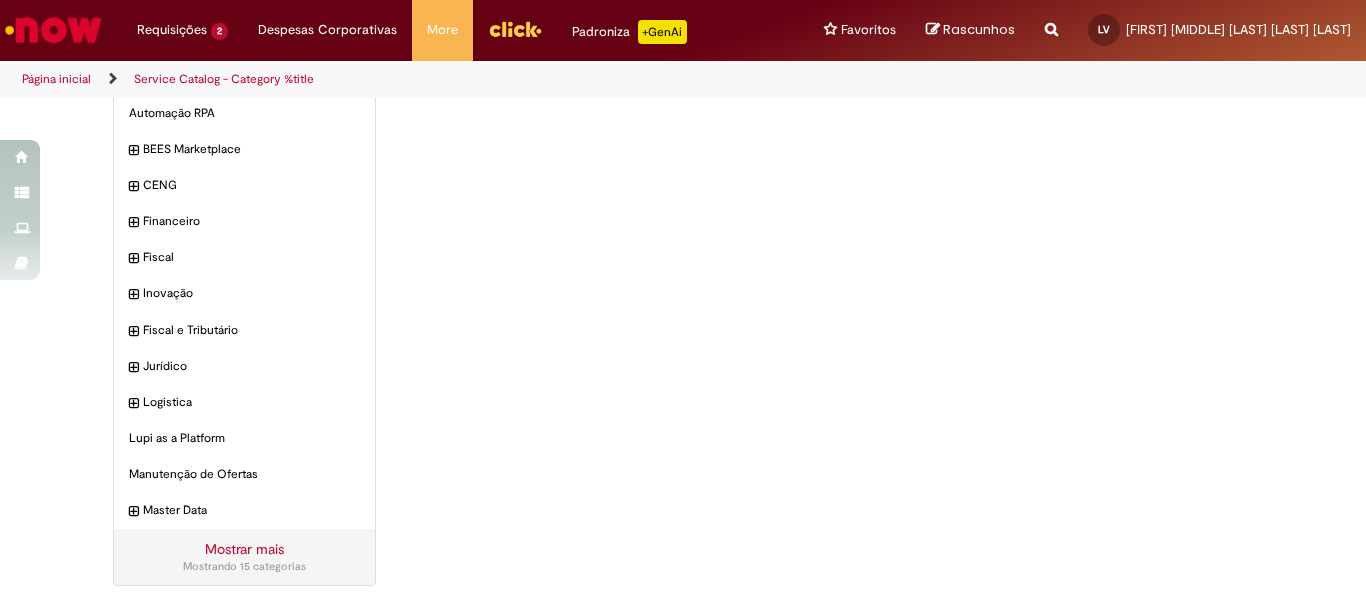 click on "Mostrar mais" at bounding box center [244, 549] 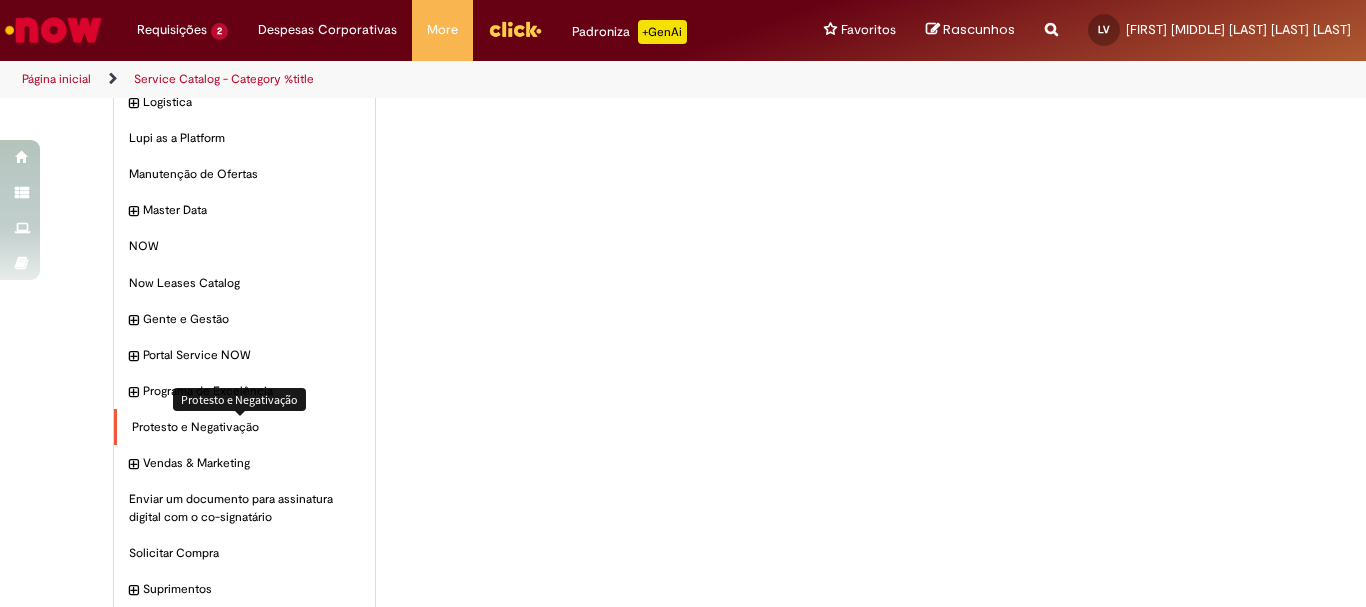 scroll, scrollTop: 530, scrollLeft: 0, axis: vertical 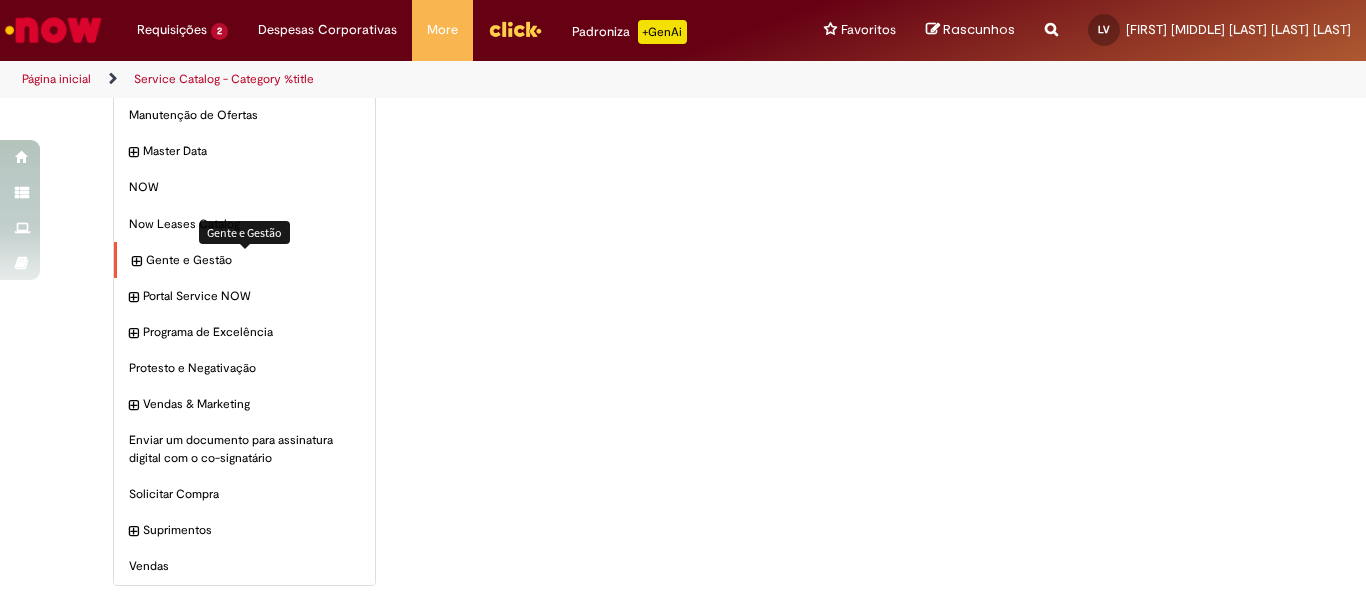 click on "Gente e Gestão
Itens" at bounding box center [253, 260] 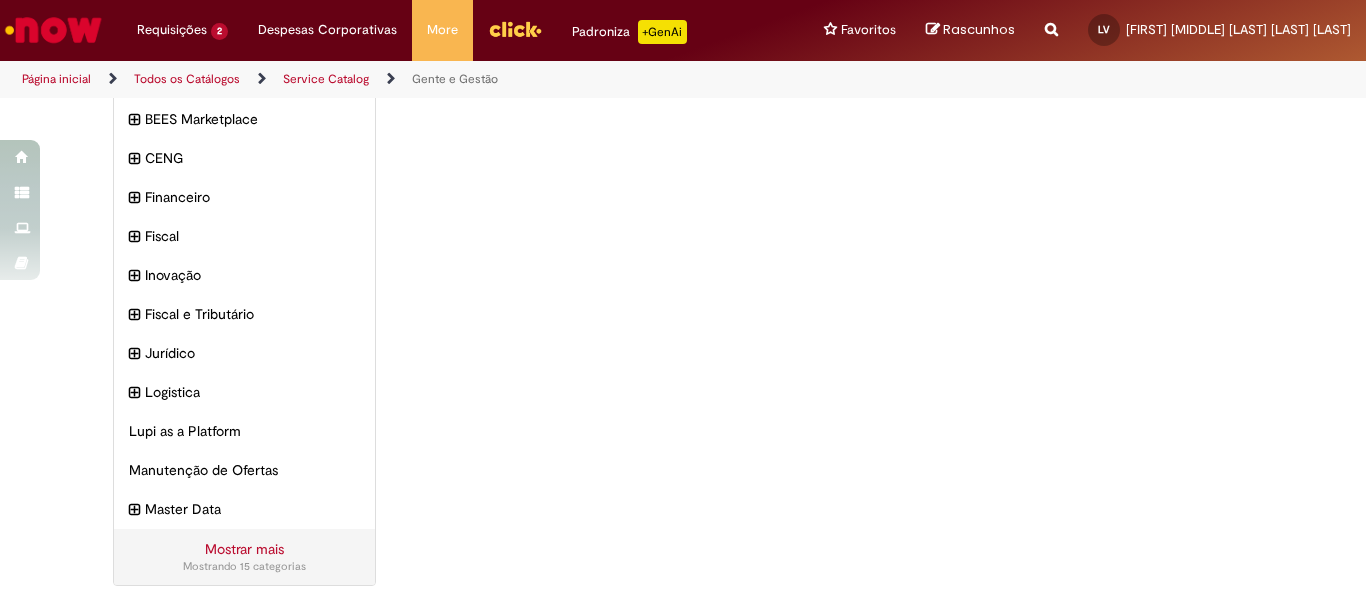scroll, scrollTop: 0, scrollLeft: 0, axis: both 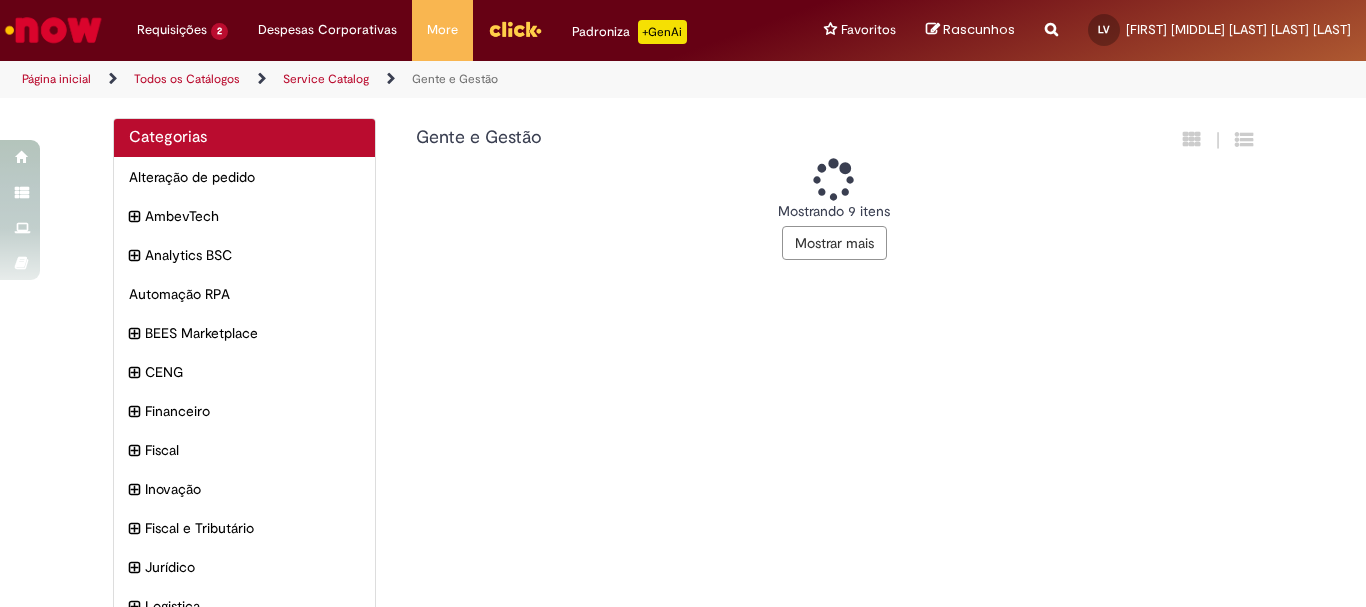 click on "Alteração de pedido
Itens
AmbevTech
Itens
Analytics BSC
Itens
Automação RPA
Itens
BEES Marketplace
Itens
CENG
Itens
Financeiro
Itens
Fiscal
Itens
Inovação
Itens
Fiscal e Tributário
Itens
Jurídico
Itens
Itens" at bounding box center [244, 450] 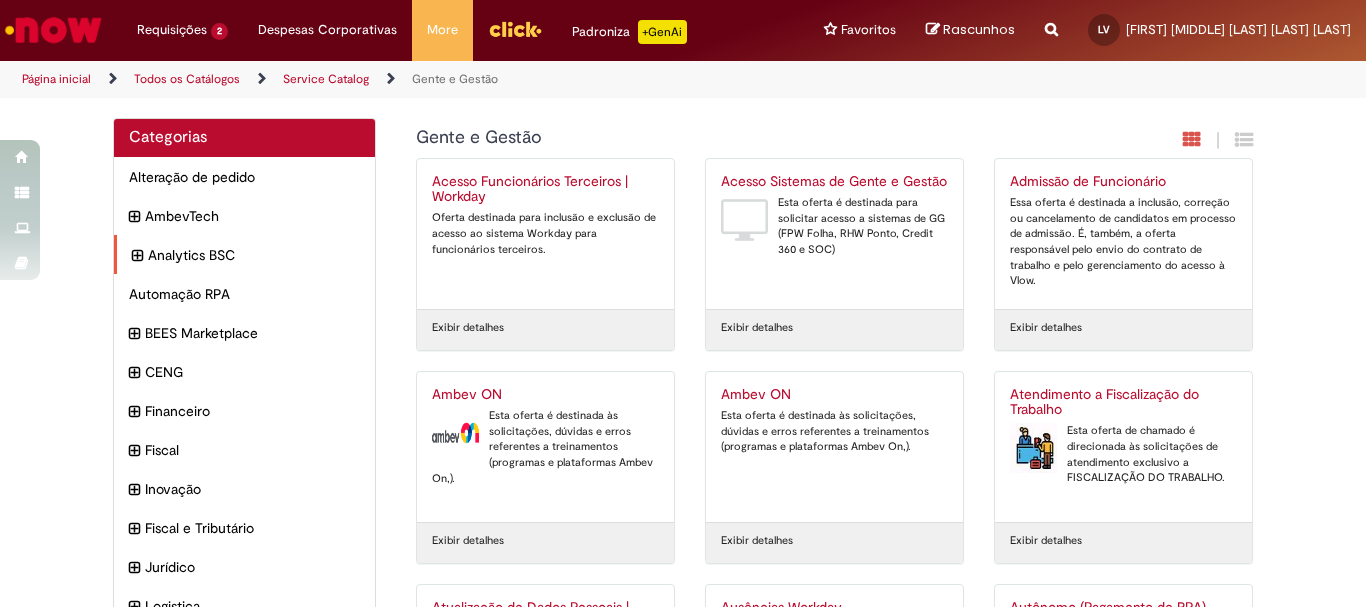 click on "Analytics BSC
Itens" at bounding box center (244, 255) 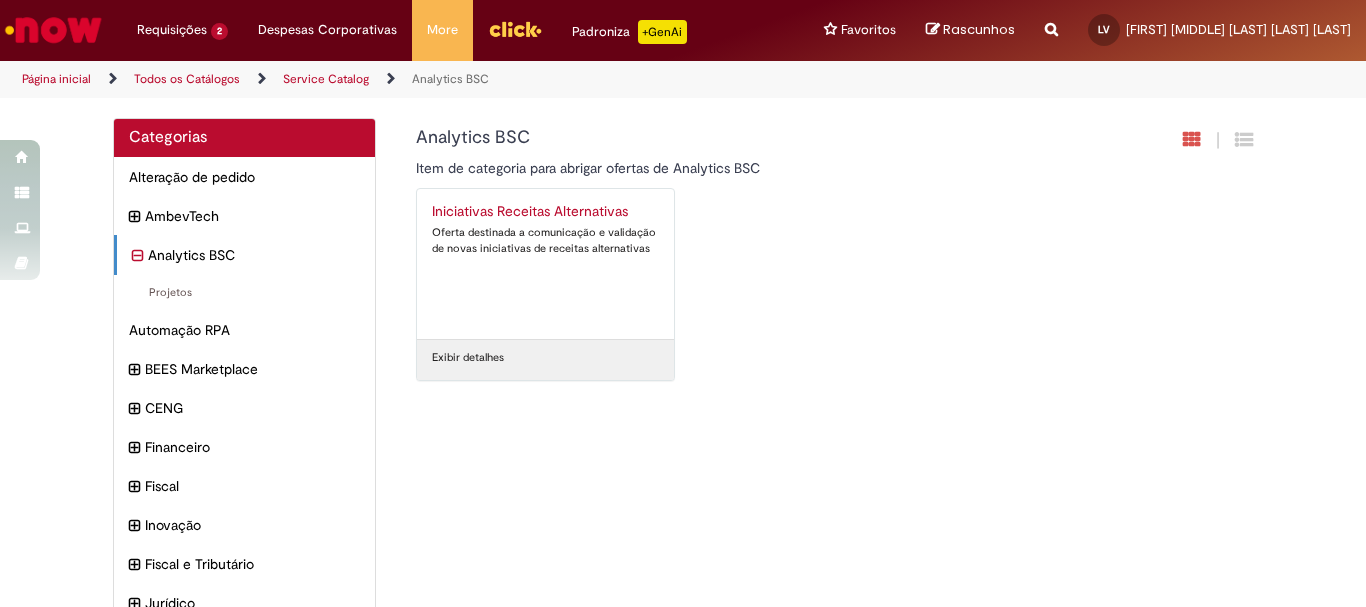 click on "Analytics BSC
Itens" at bounding box center [244, 255] 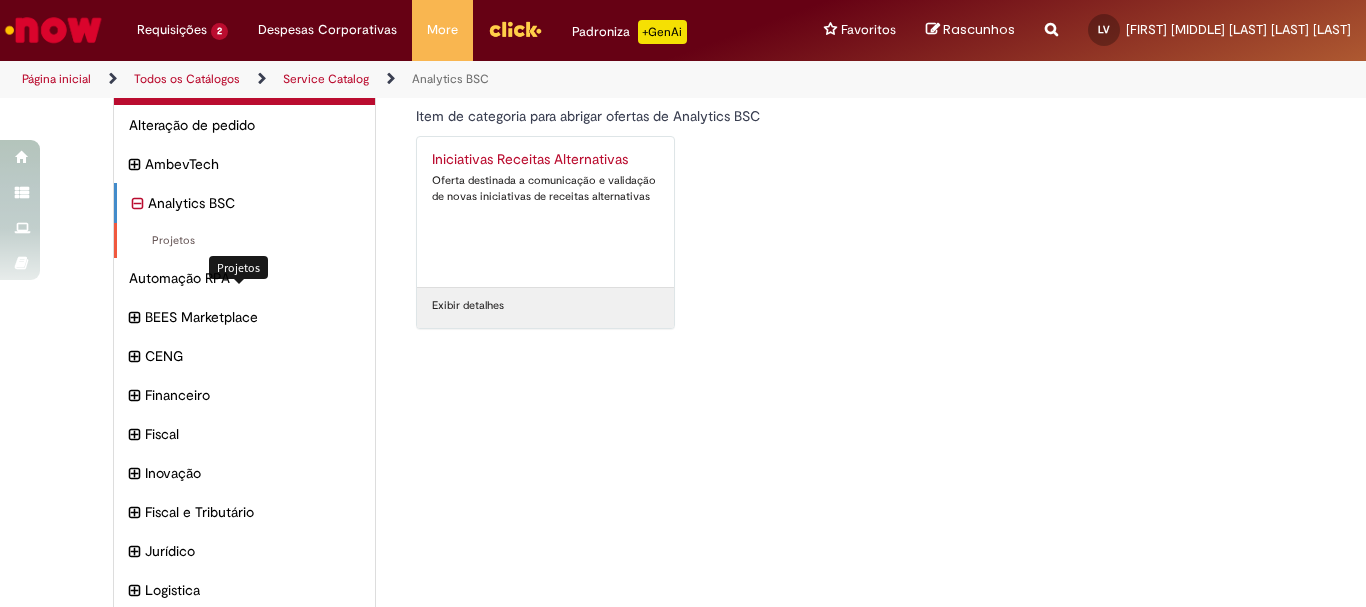 scroll, scrollTop: 0, scrollLeft: 0, axis: both 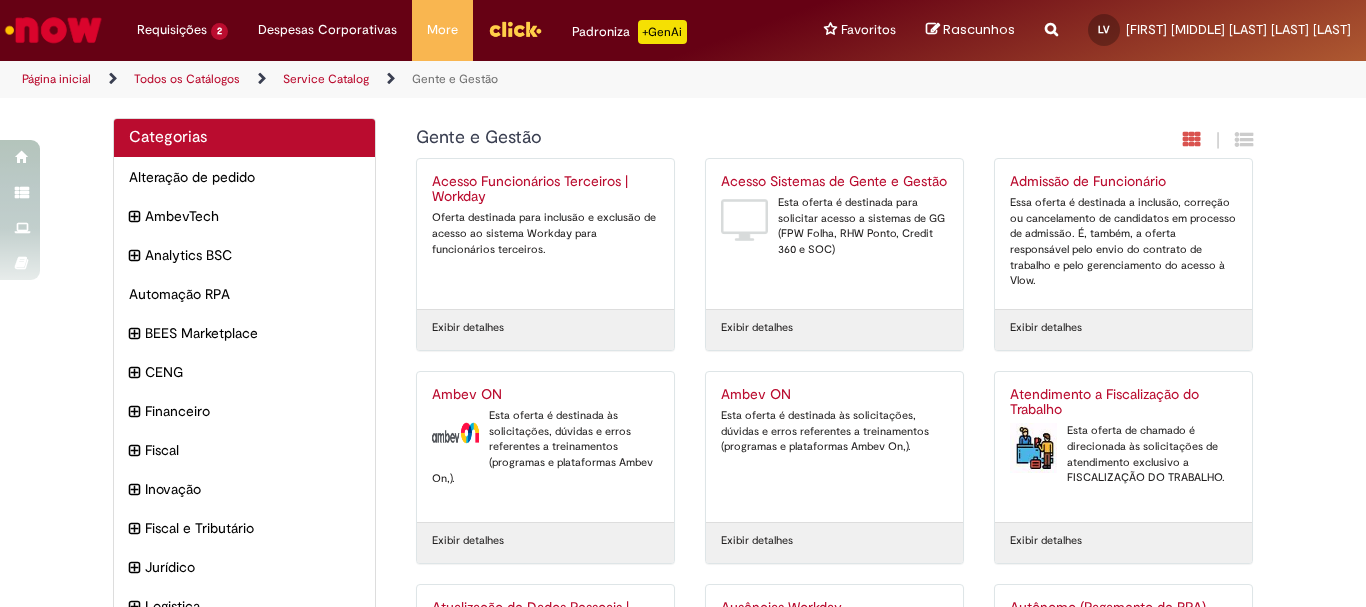 click on "Esta oferta é destinada para solicitar acesso a sistemas de GG (FPW Folha, RHW Ponto, Credit 360 e SOC)" at bounding box center (834, 226) 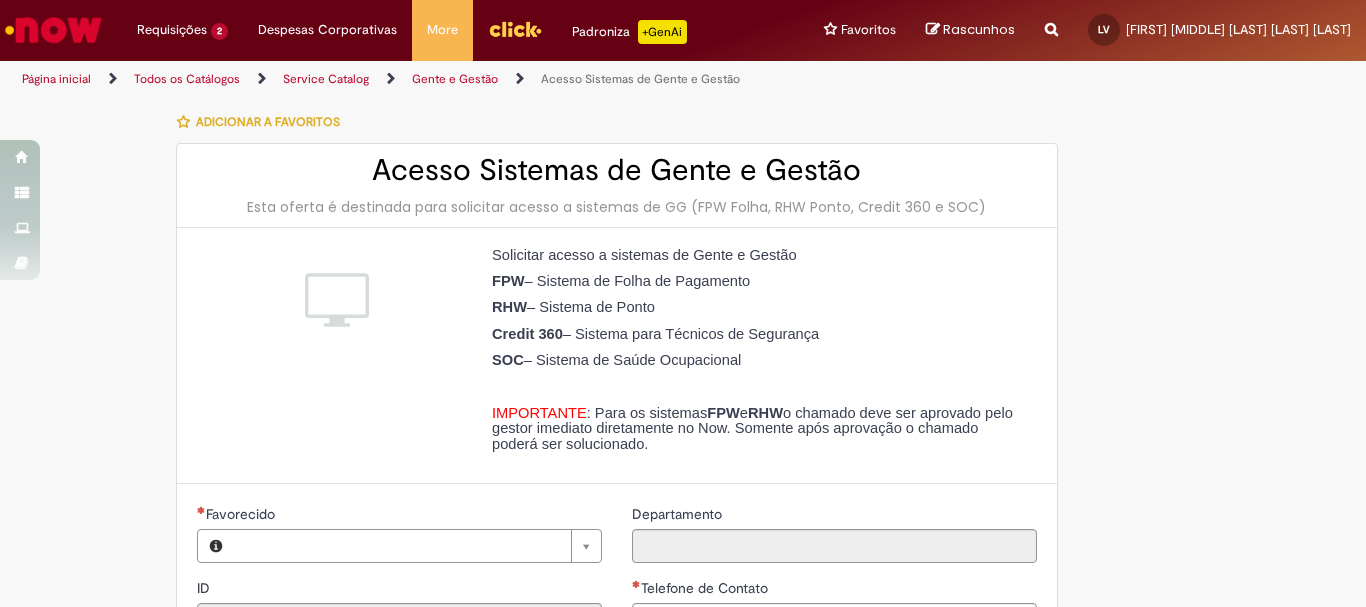 type on "********" 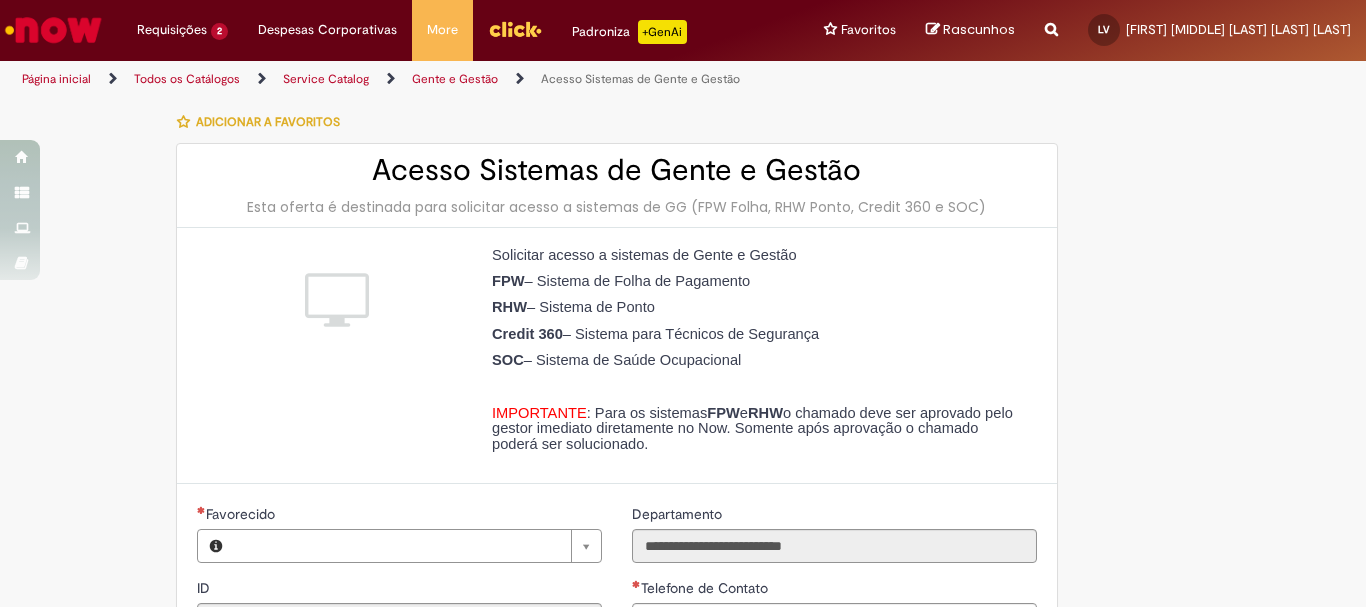 type on "**********" 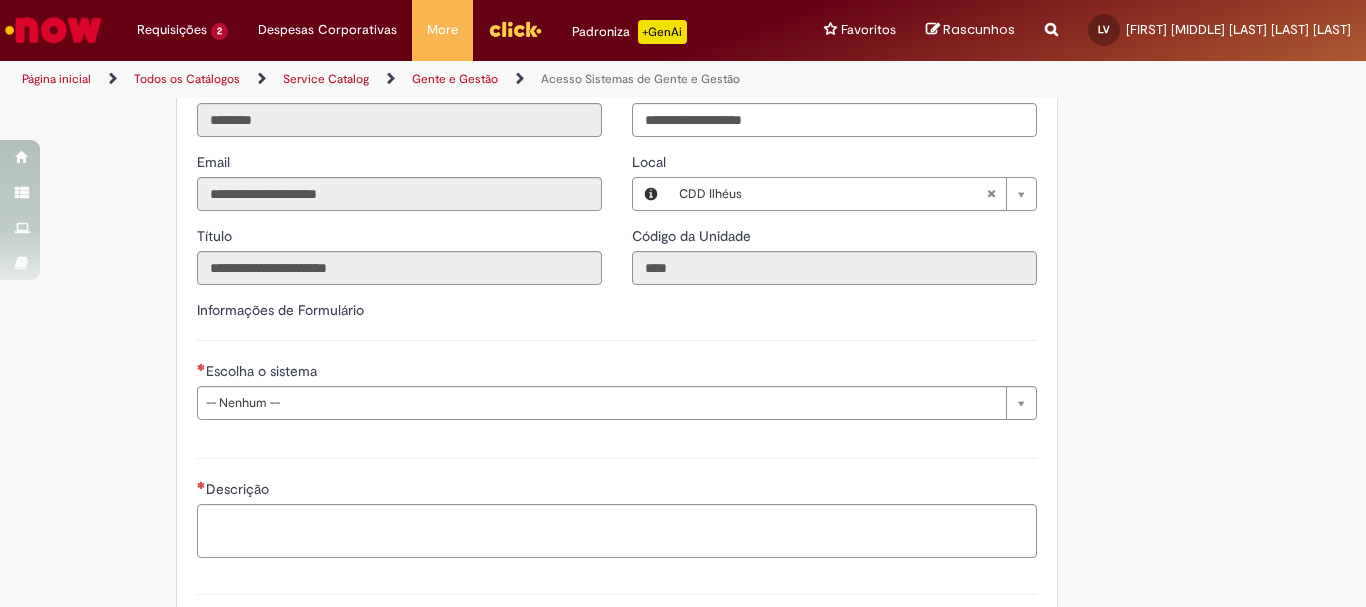 scroll, scrollTop: 600, scrollLeft: 0, axis: vertical 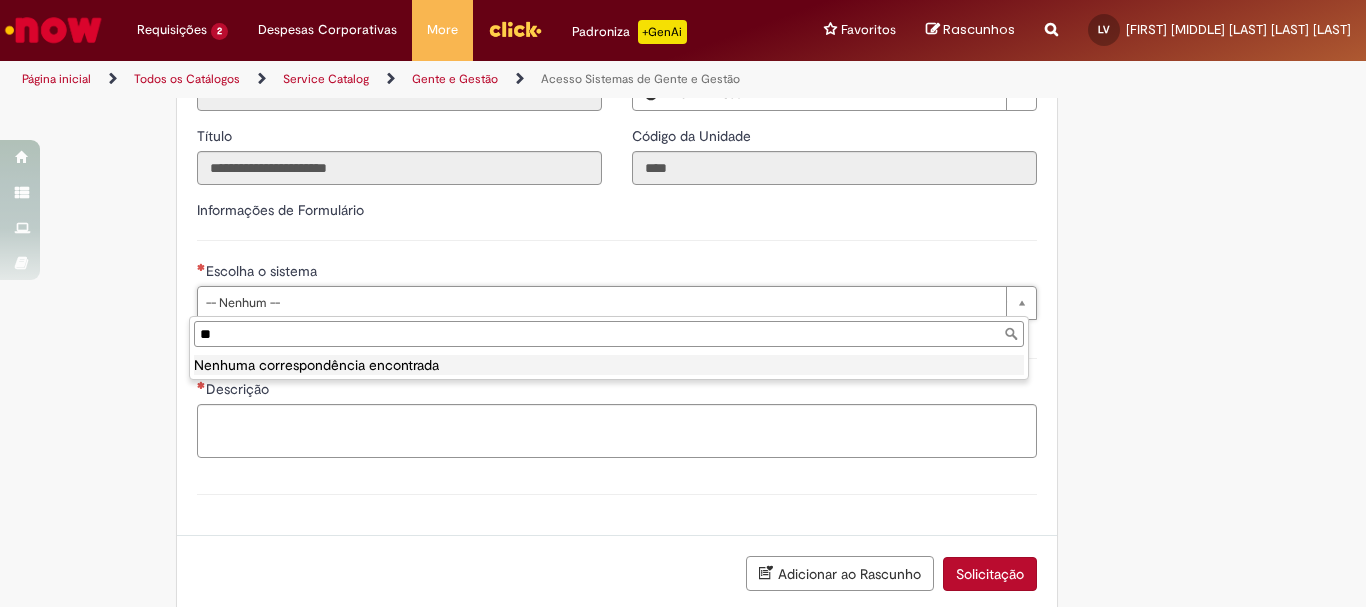 type on "*" 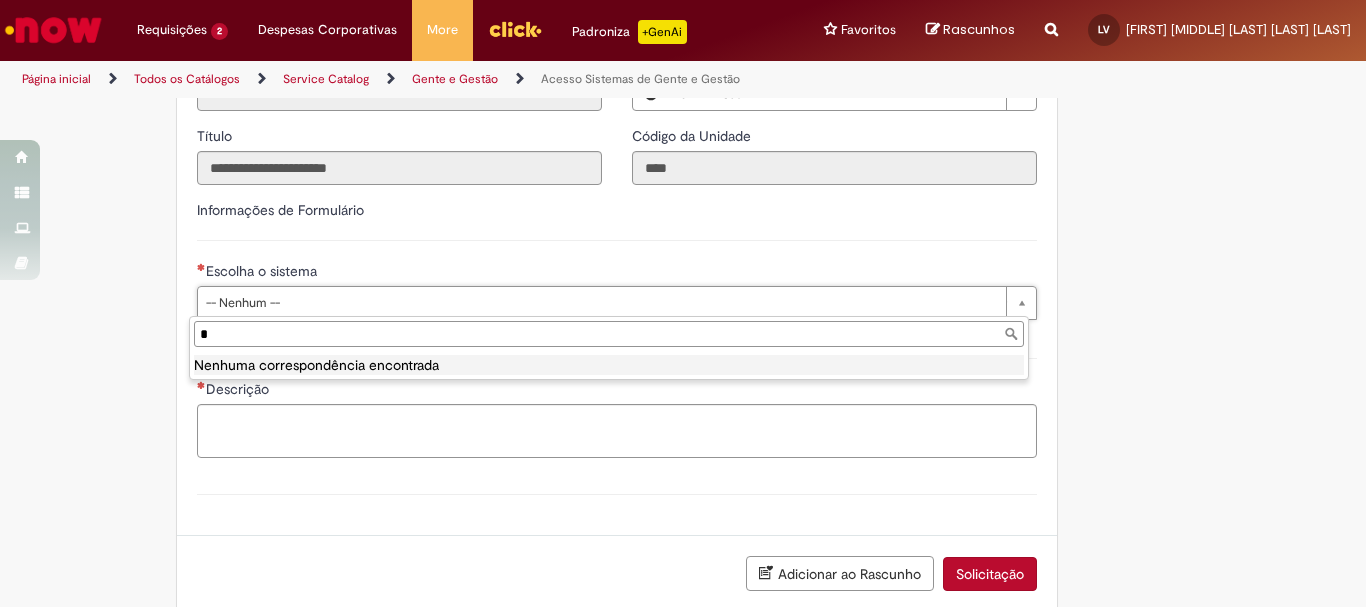 type 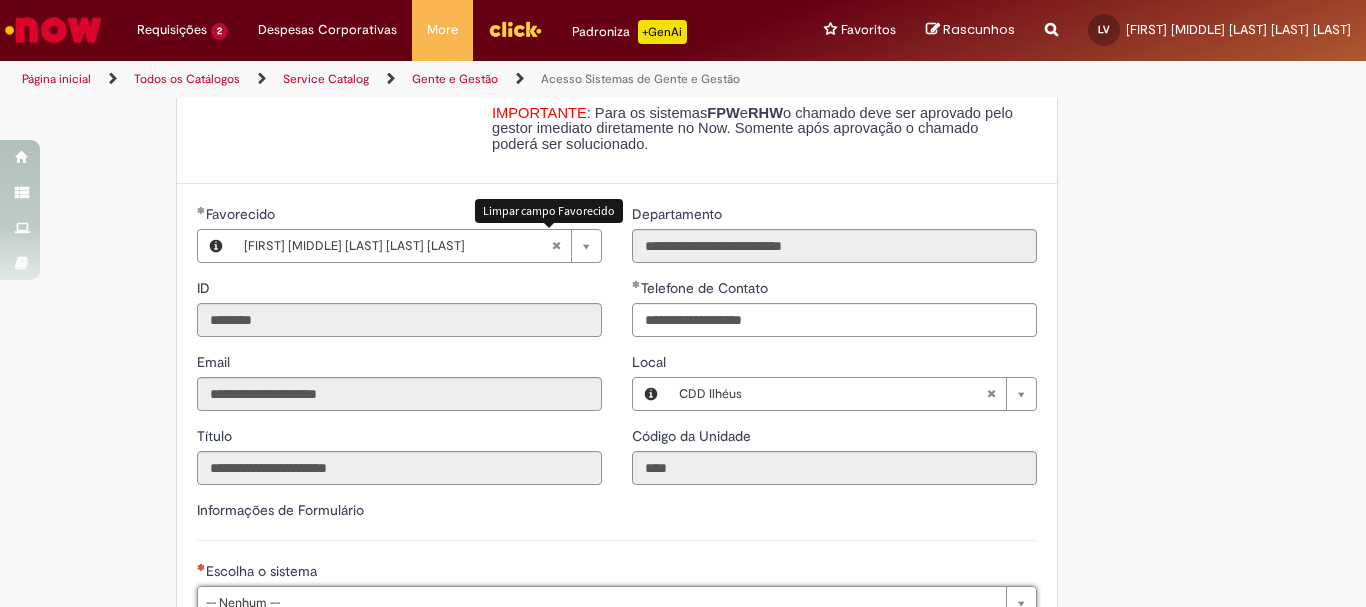 scroll, scrollTop: 0, scrollLeft: 0, axis: both 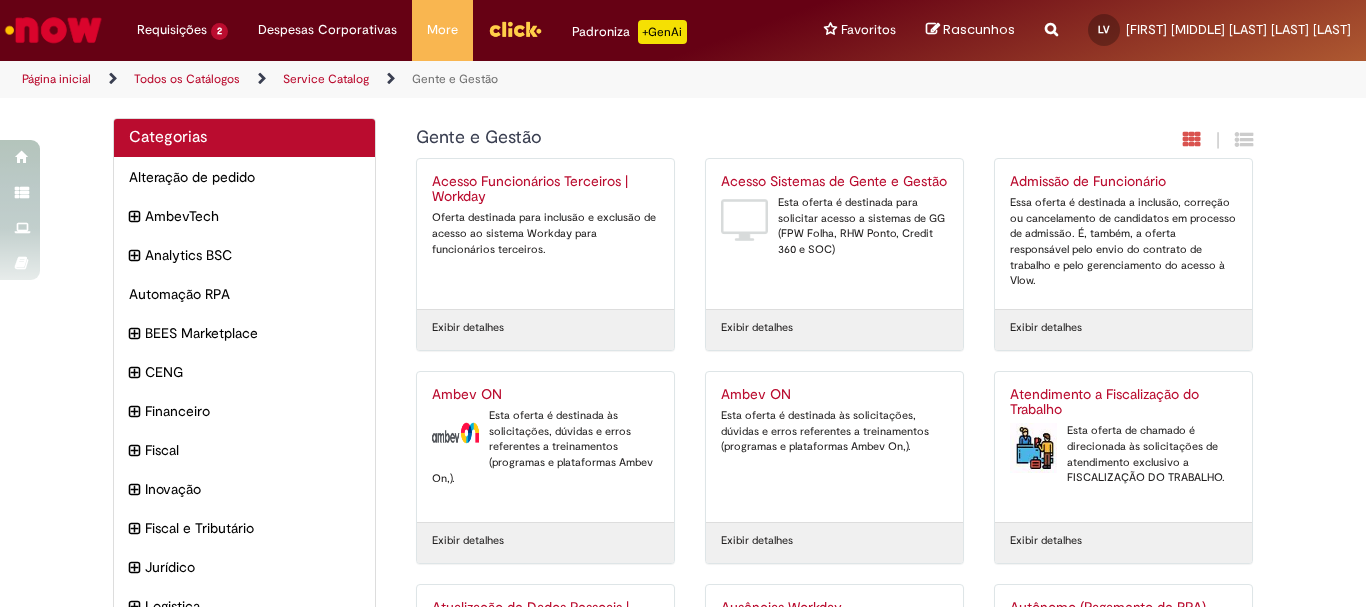 click on "Exibir detalhes" at bounding box center [468, 328] 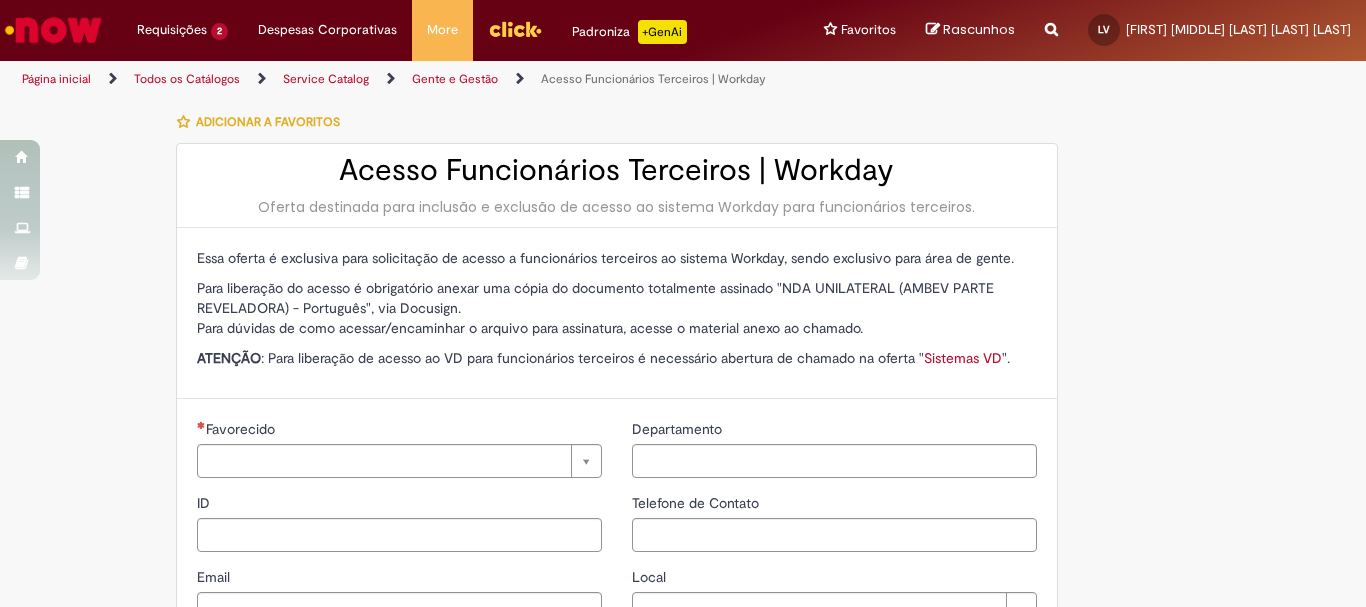 type on "********" 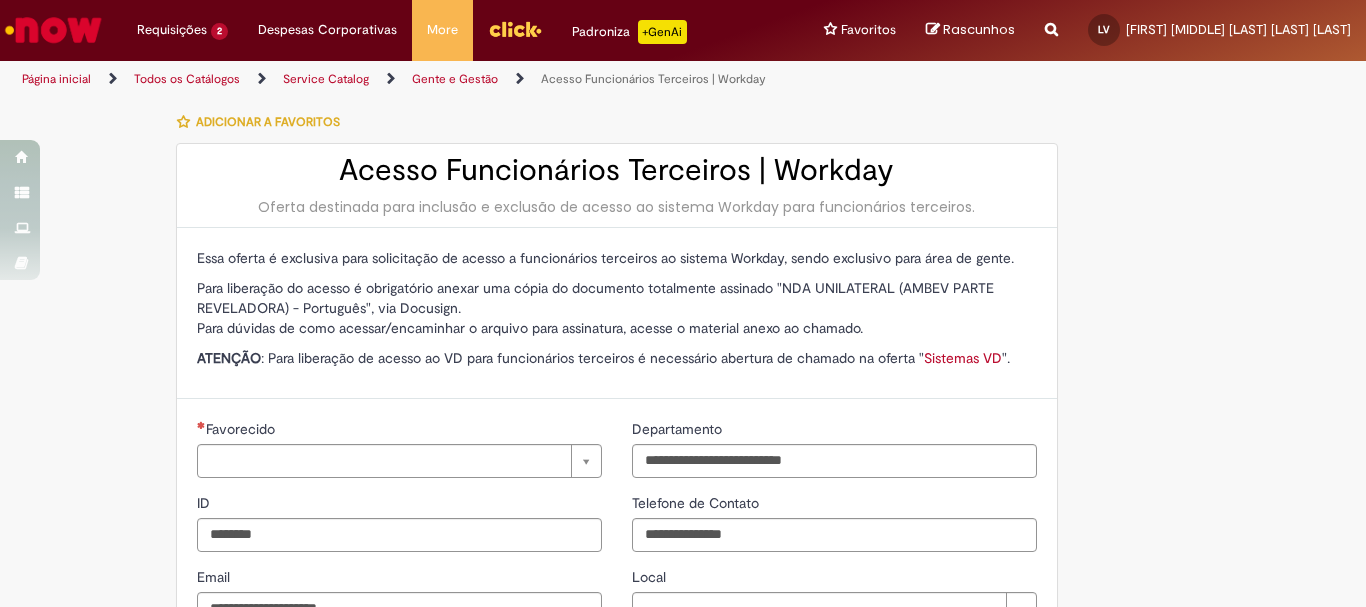 type on "**********" 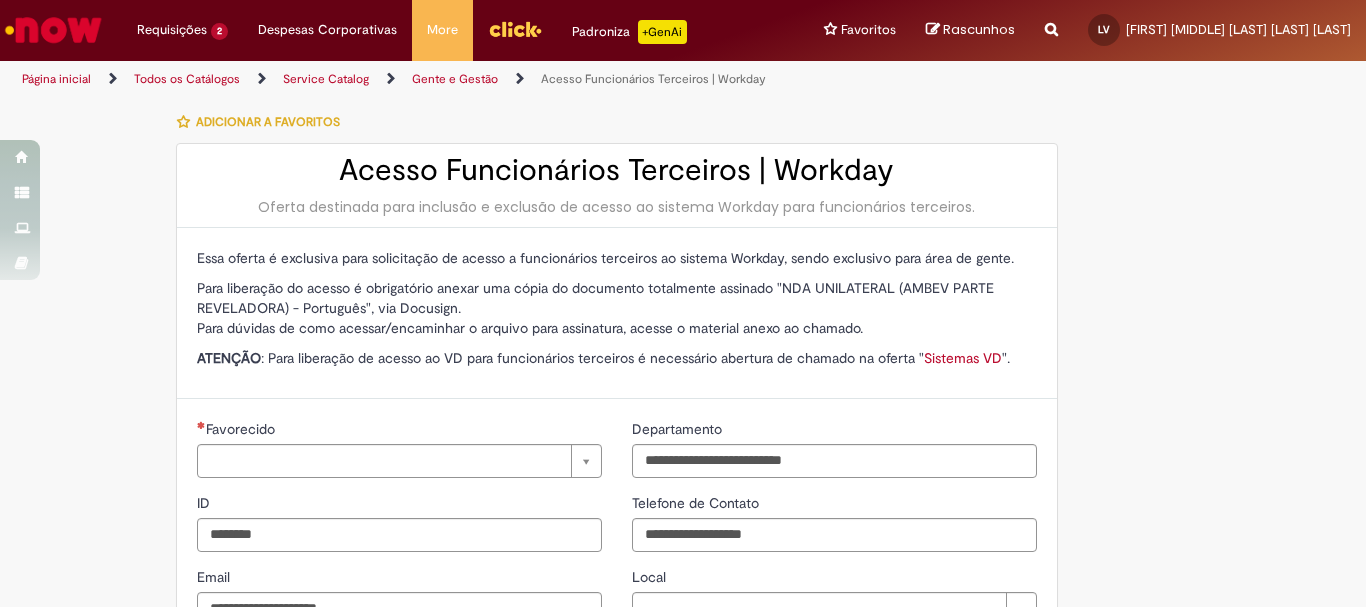 type on "**********" 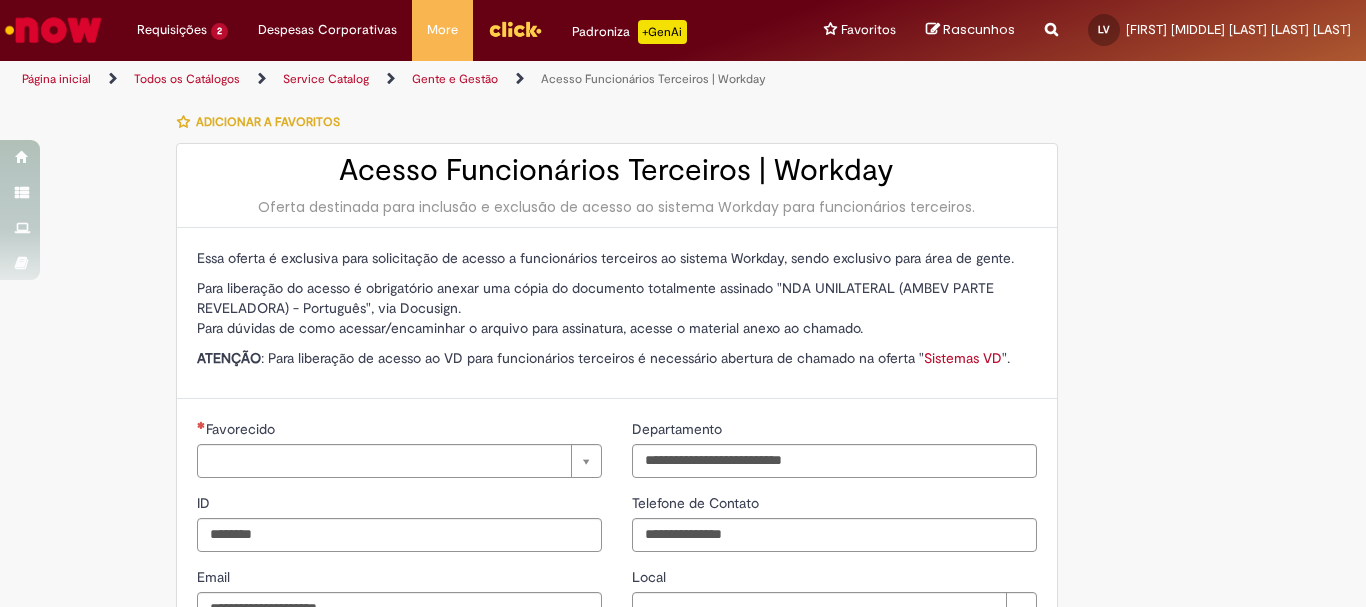 type on "**********" 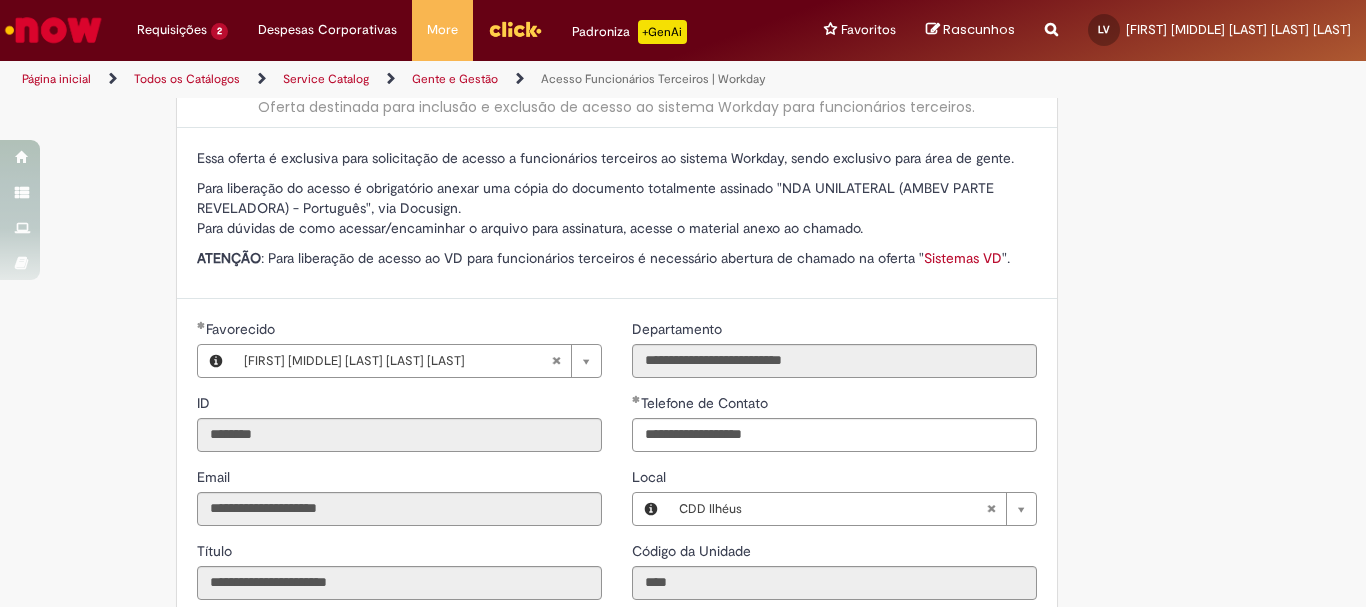 scroll, scrollTop: 0, scrollLeft: 0, axis: both 